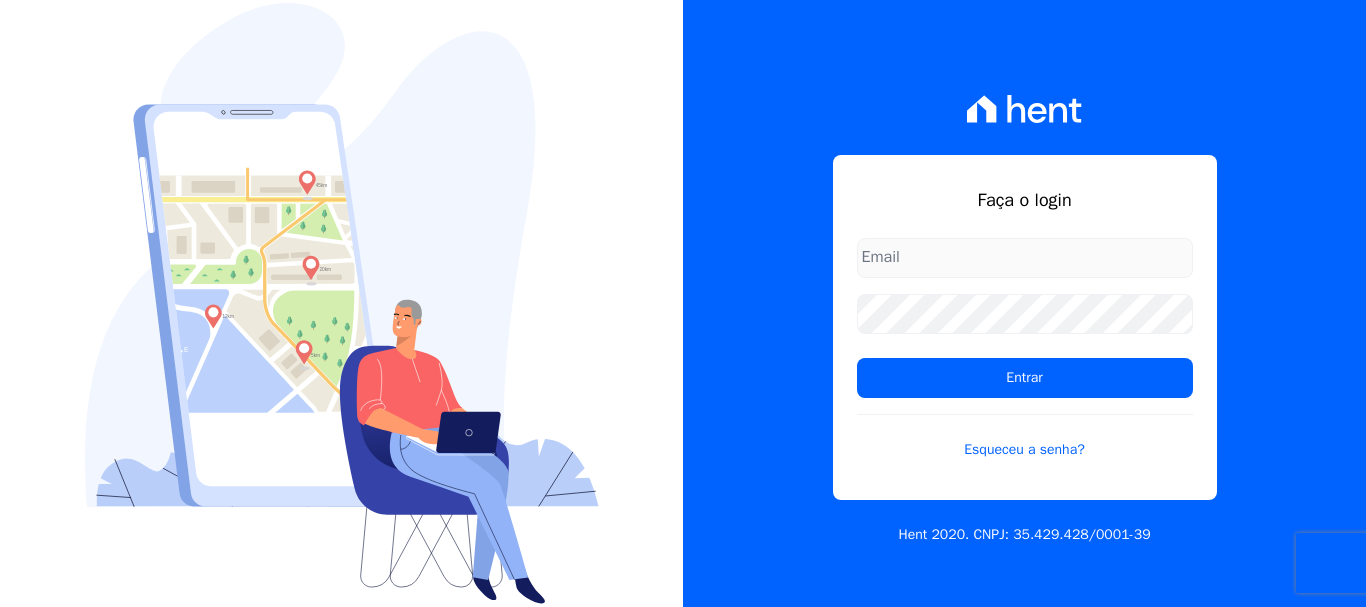 scroll, scrollTop: 0, scrollLeft: 0, axis: both 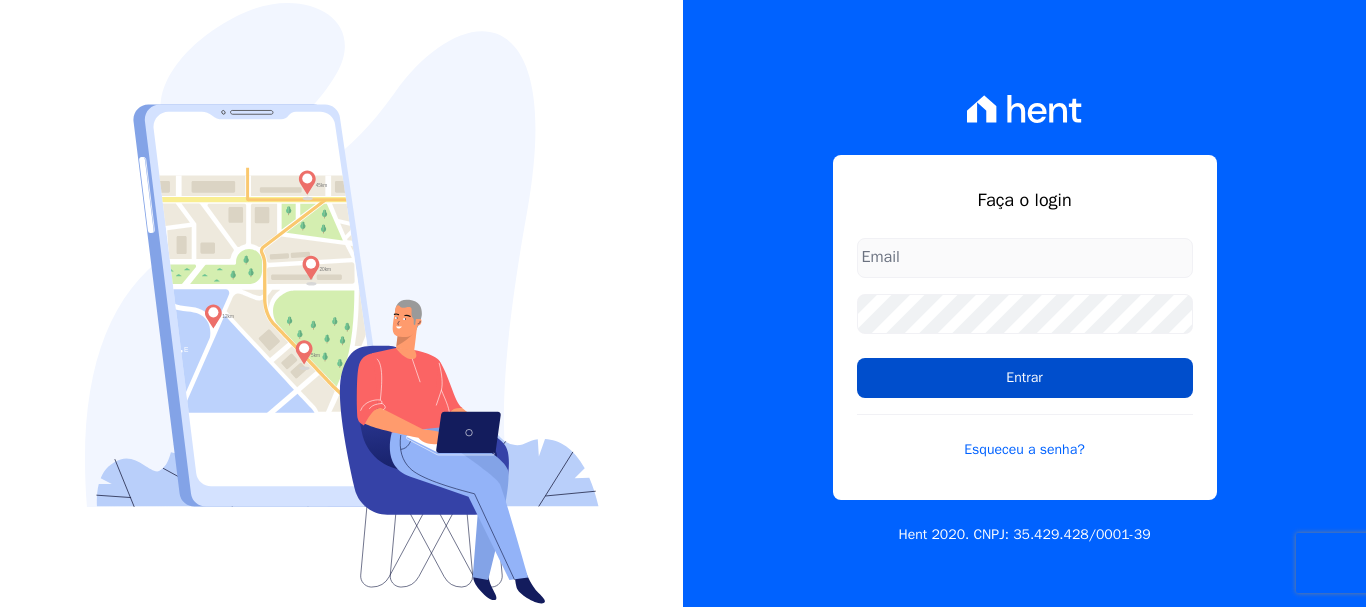 type on "cobranca@[EXAMPLE.COM]" 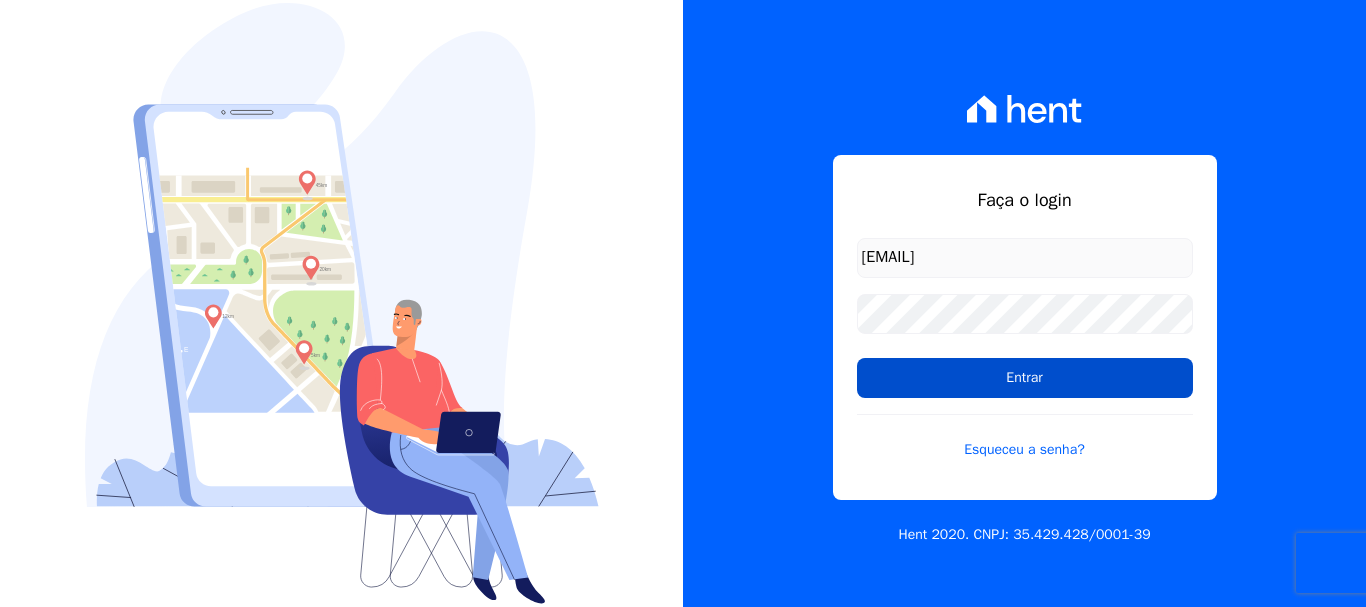 click on "Entrar" at bounding box center [1025, 378] 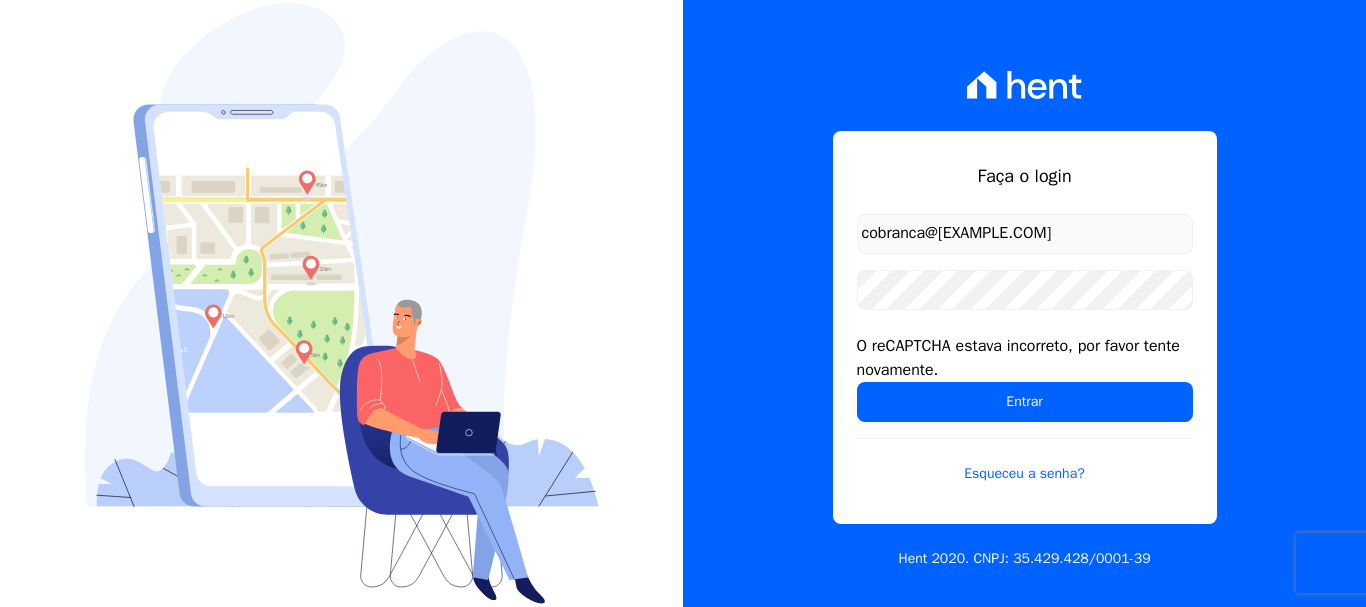 scroll, scrollTop: 0, scrollLeft: 0, axis: both 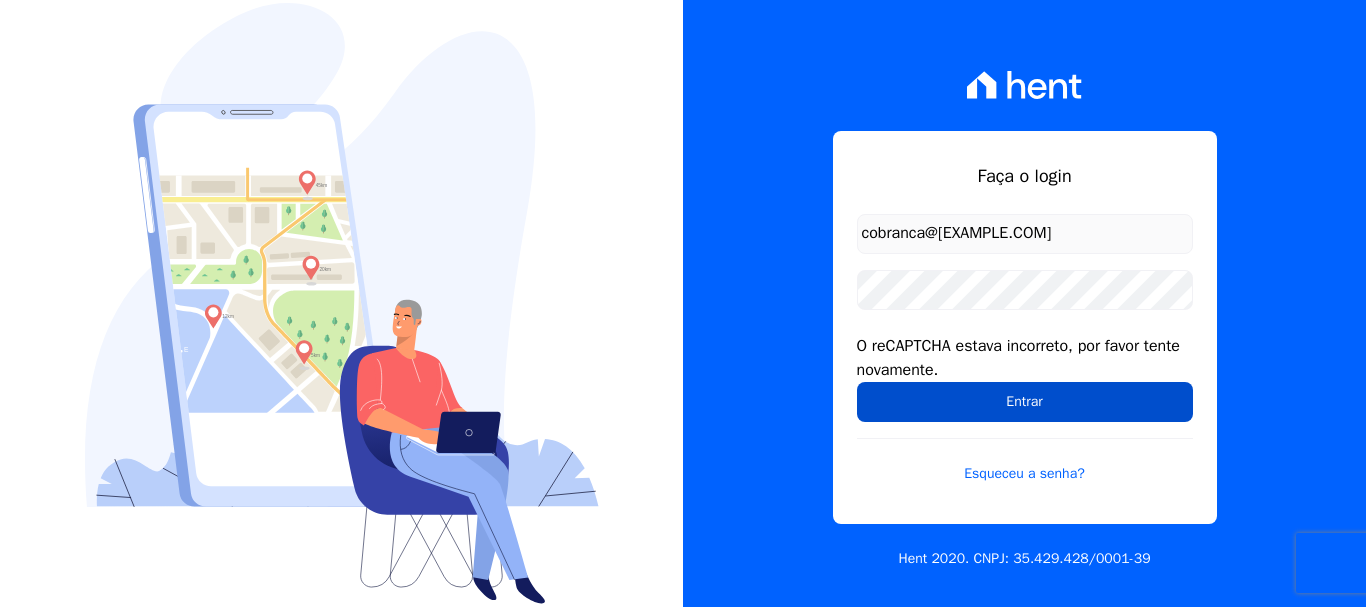 click on "Entrar" at bounding box center [1025, 402] 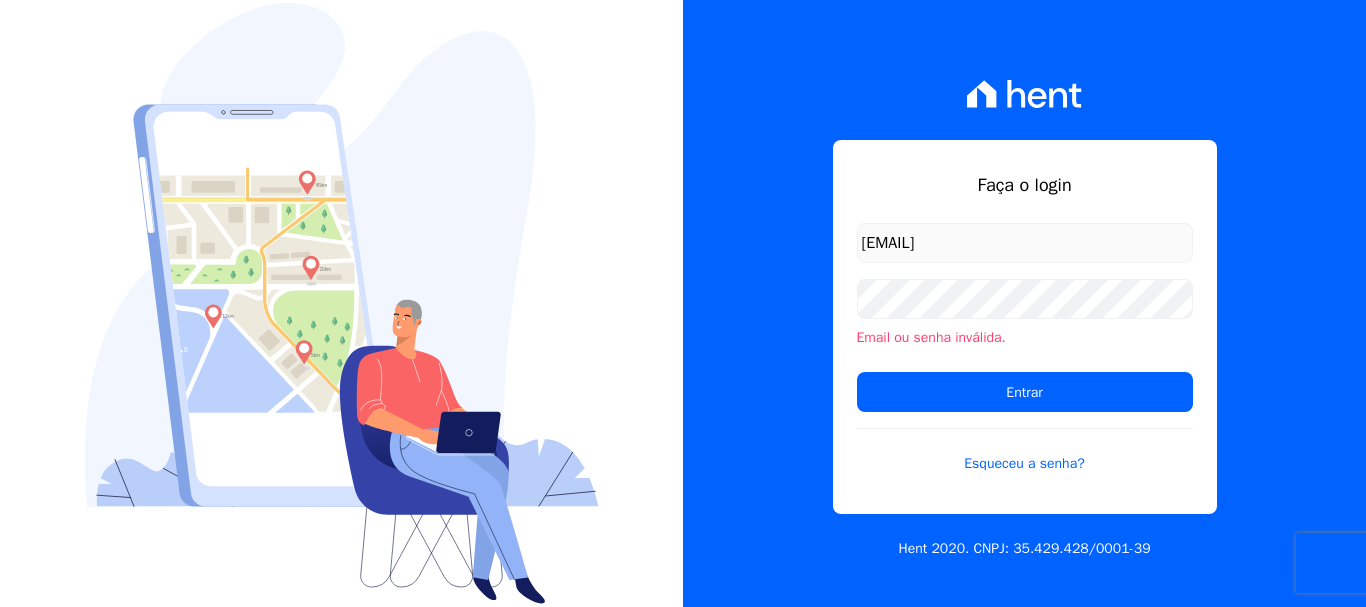 scroll, scrollTop: 0, scrollLeft: 0, axis: both 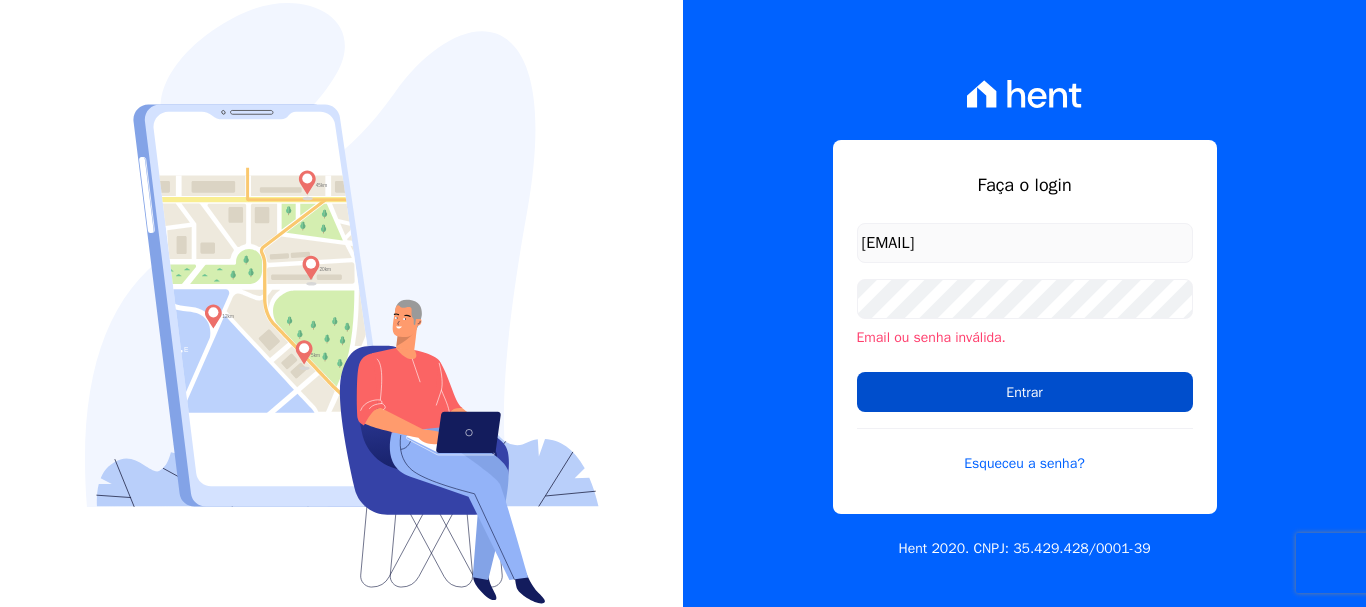drag, startPoint x: 0, startPoint y: 0, endPoint x: 970, endPoint y: 404, distance: 1050.7693 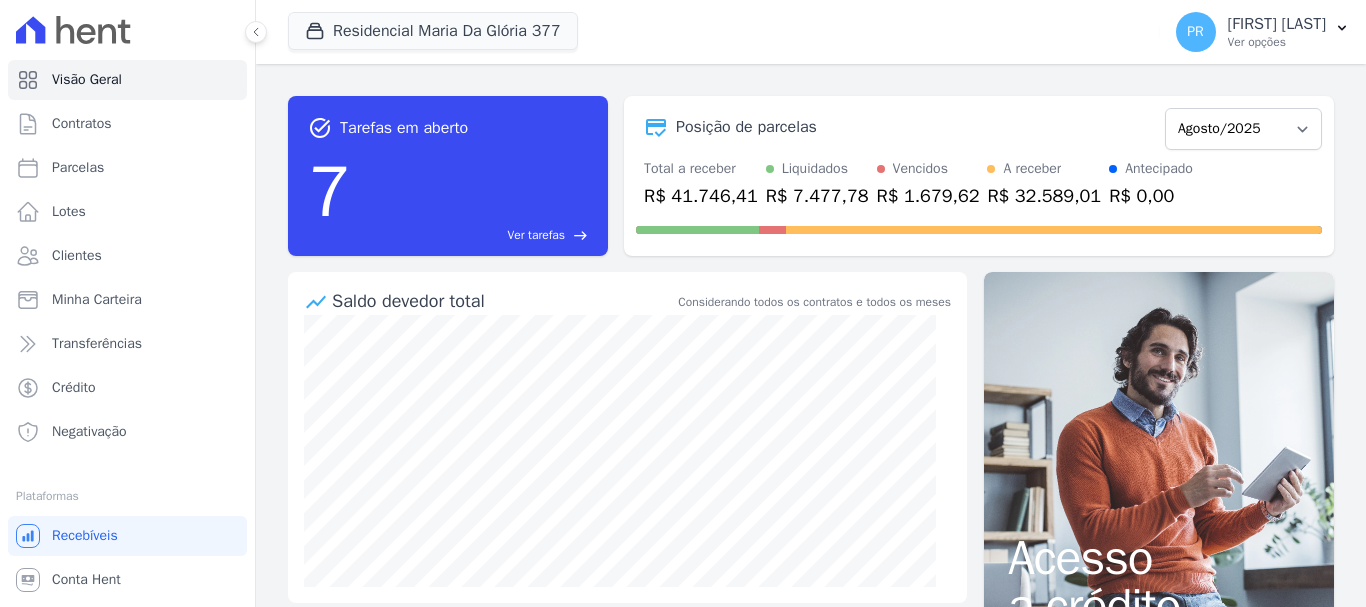 scroll, scrollTop: 0, scrollLeft: 0, axis: both 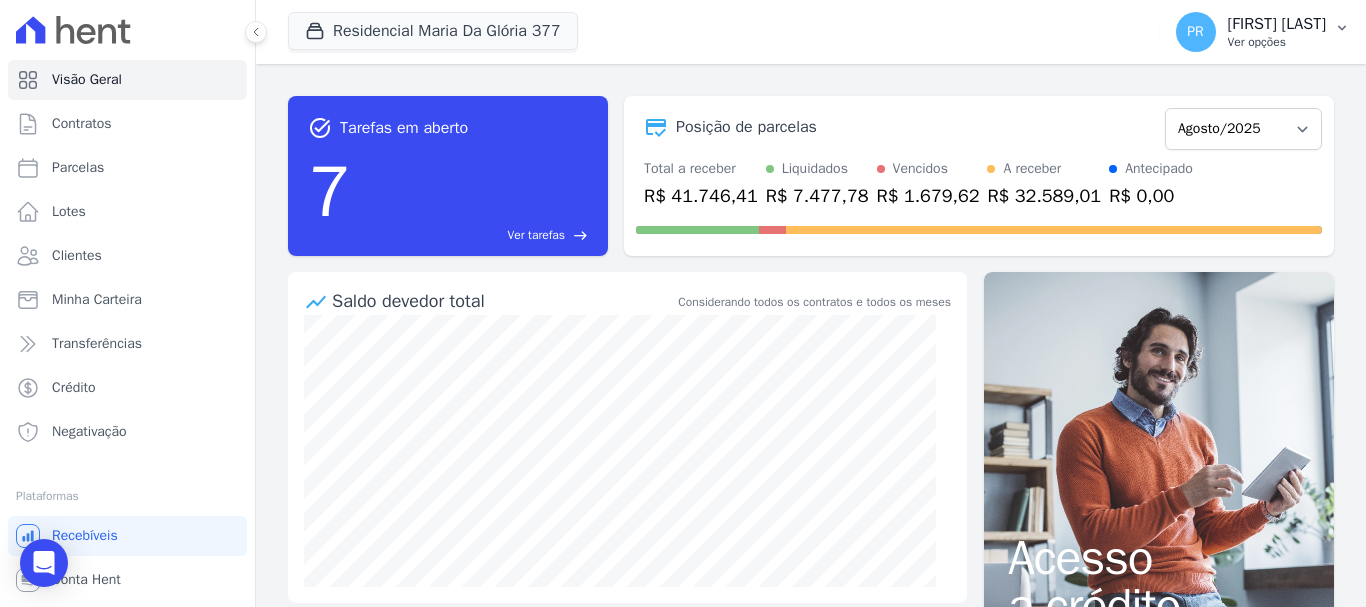 drag, startPoint x: 1271, startPoint y: 48, endPoint x: 1241, endPoint y: 77, distance: 41.725292 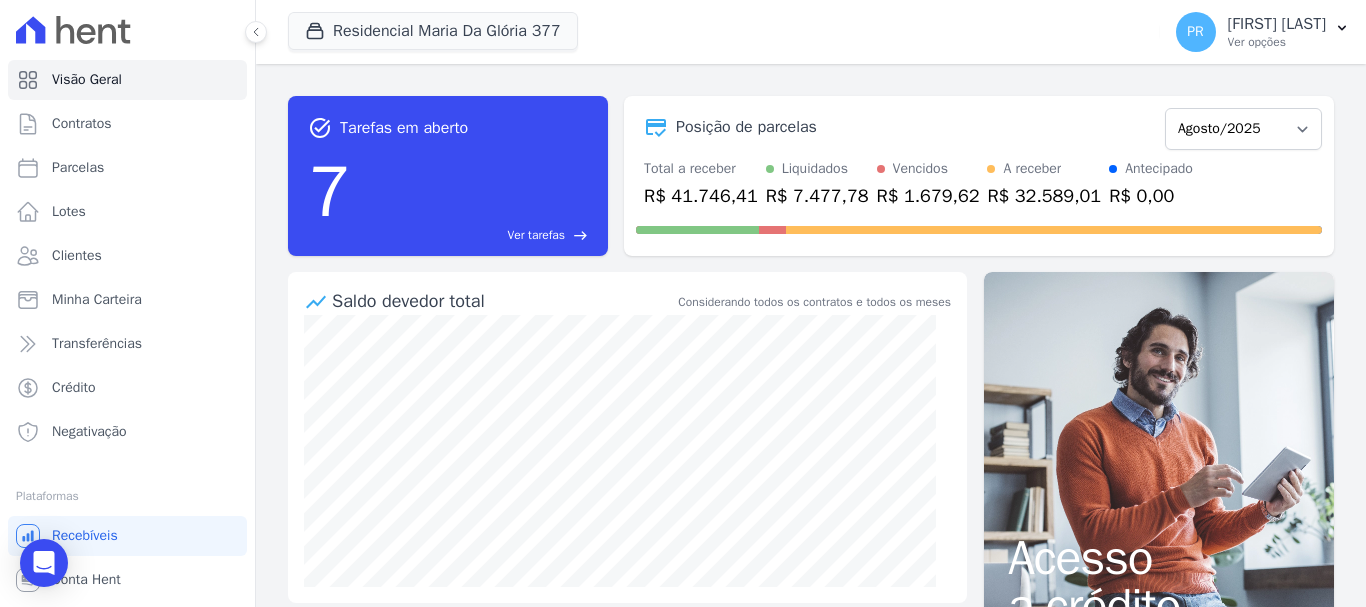 click on "Ver opções" at bounding box center [1277, 42] 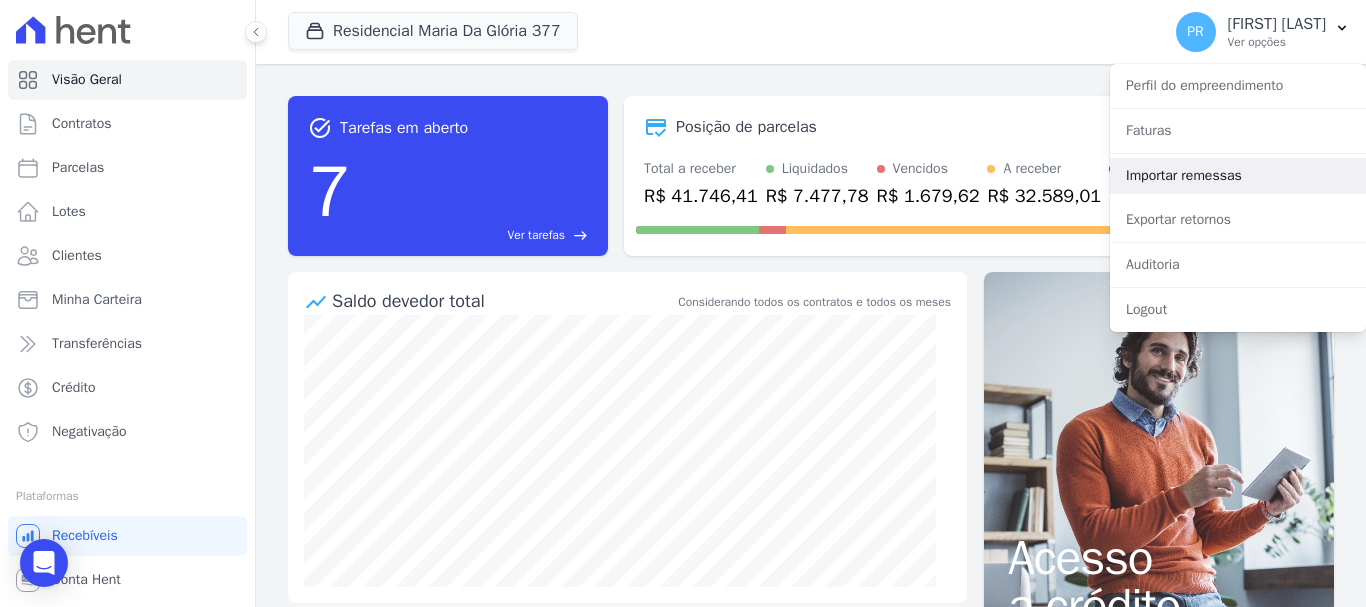 click on "Importar remessas" at bounding box center [1238, 176] 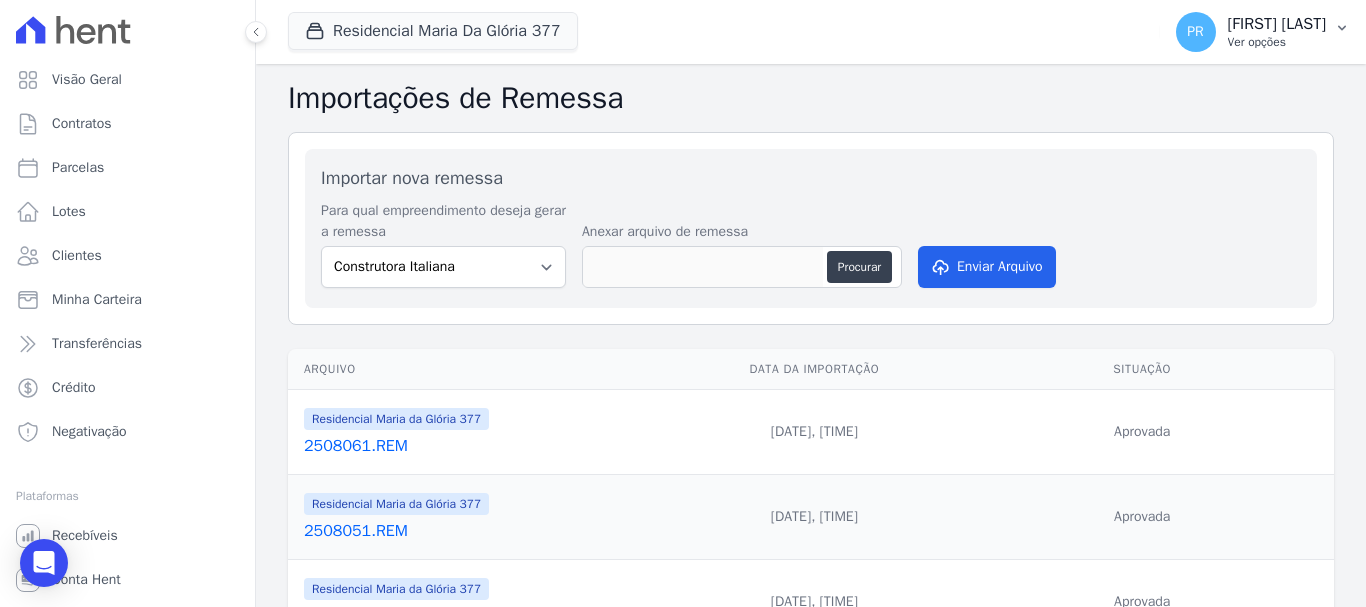 click on "PR
Pamela Rocha
Ver opções" at bounding box center (1251, 32) 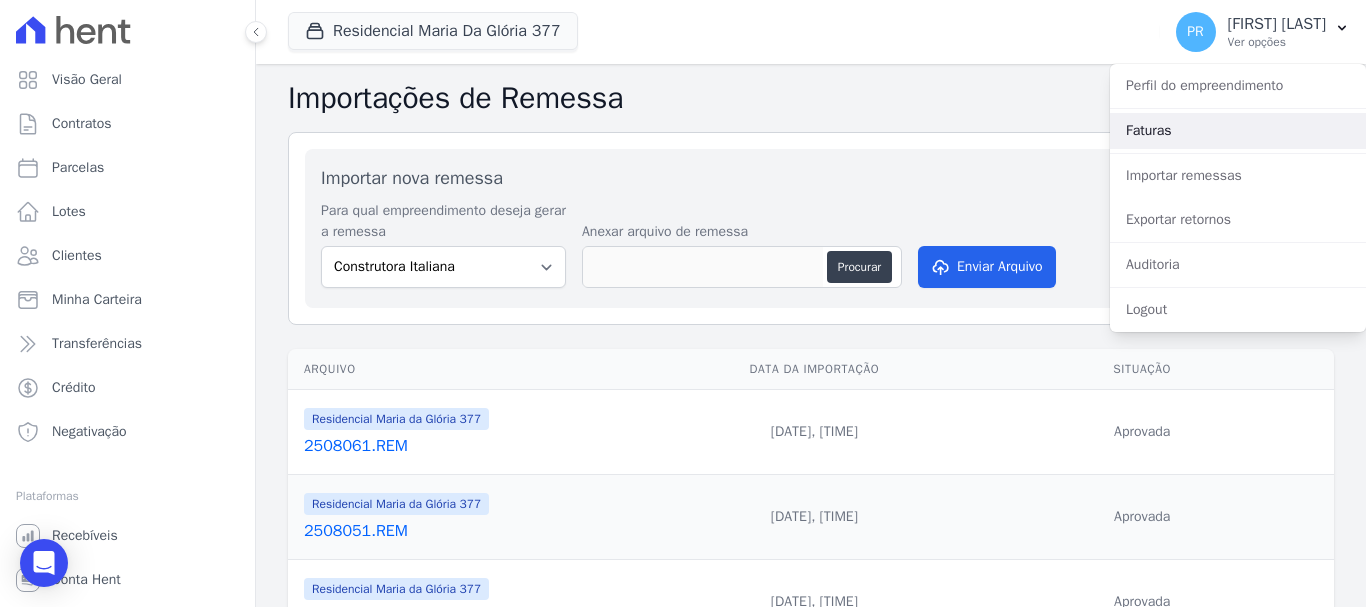 click on "Faturas" at bounding box center (1238, 131) 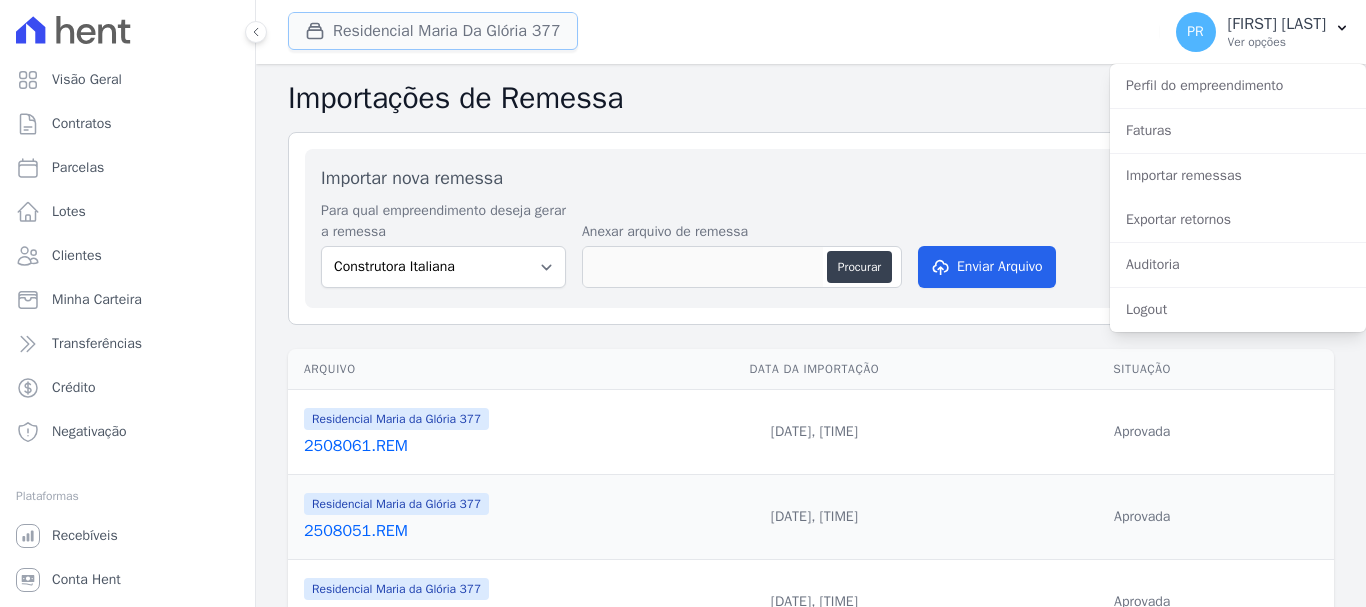 drag, startPoint x: 422, startPoint y: 26, endPoint x: 357, endPoint y: 49, distance: 68.94926 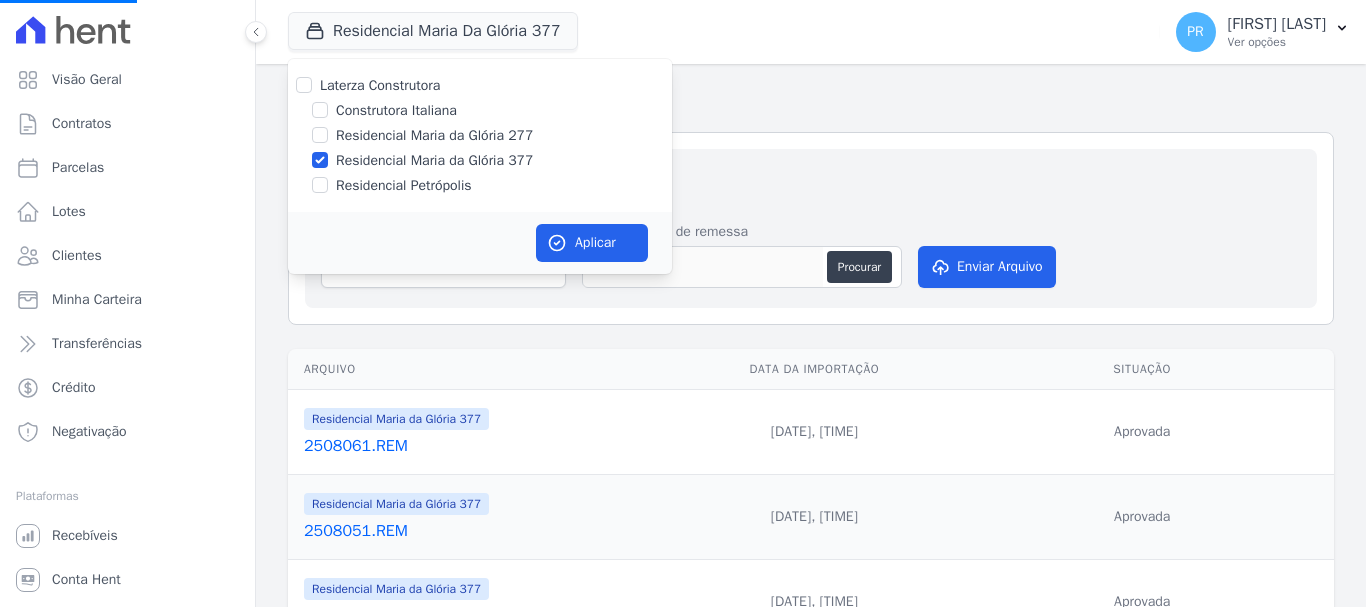 click on "Laterza Construtora" at bounding box center [380, 85] 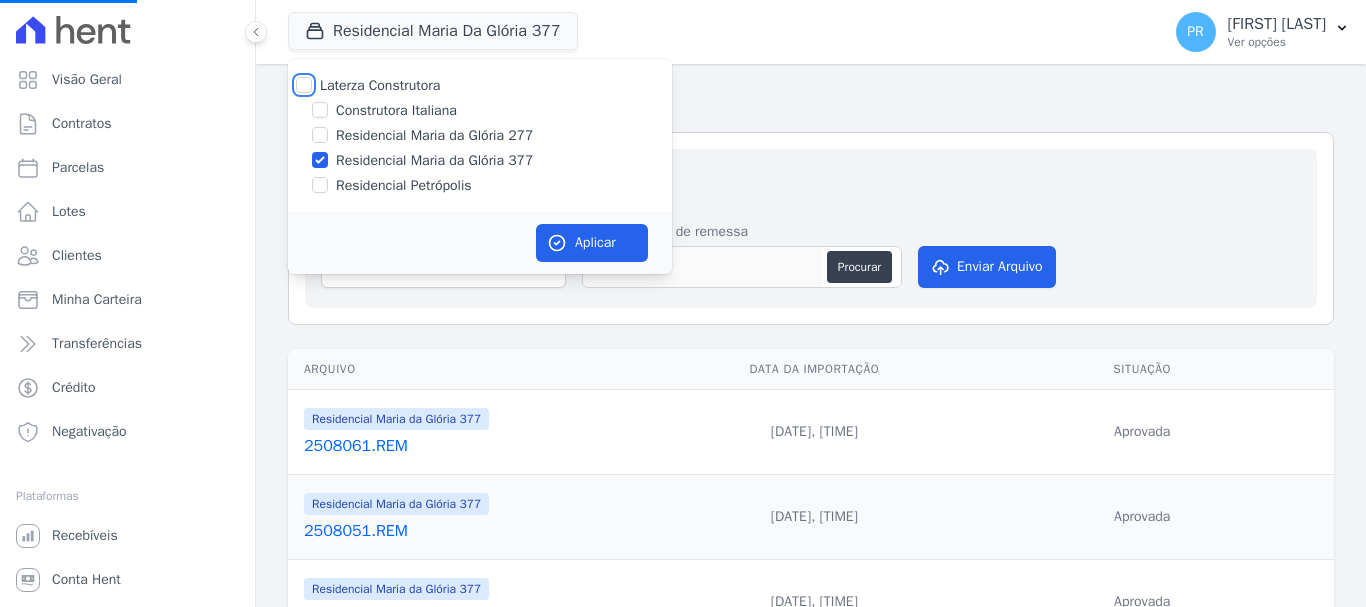 click on "Laterza Construtora" at bounding box center (304, 85) 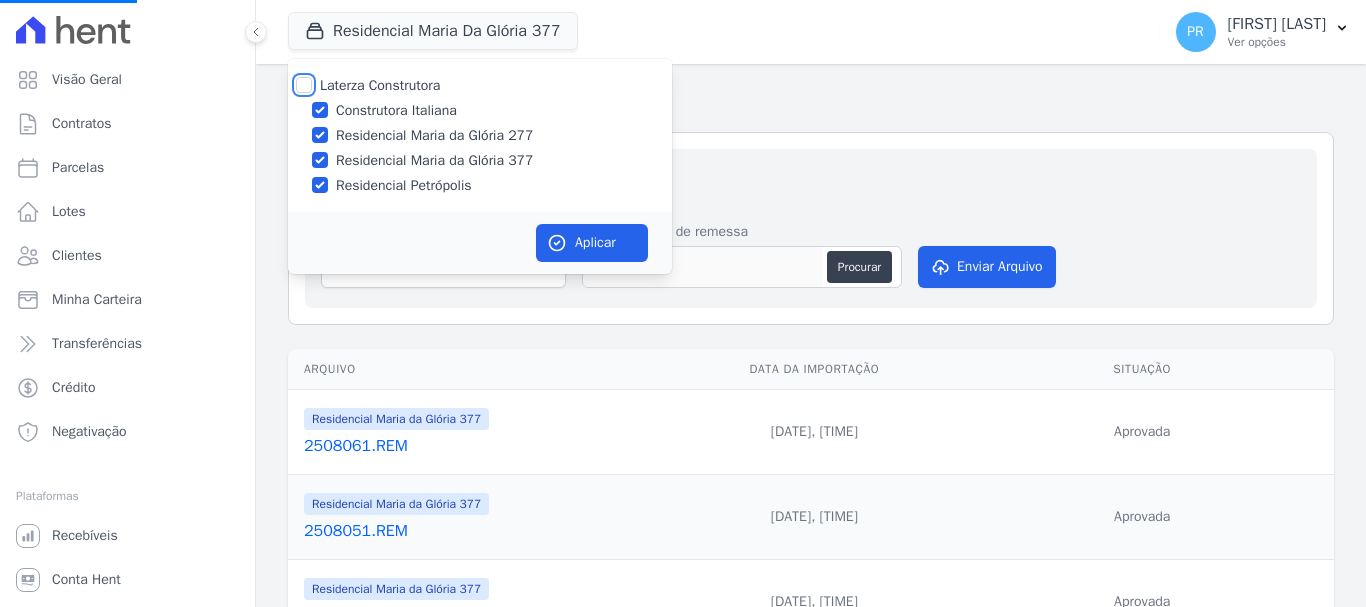 checkbox on "true" 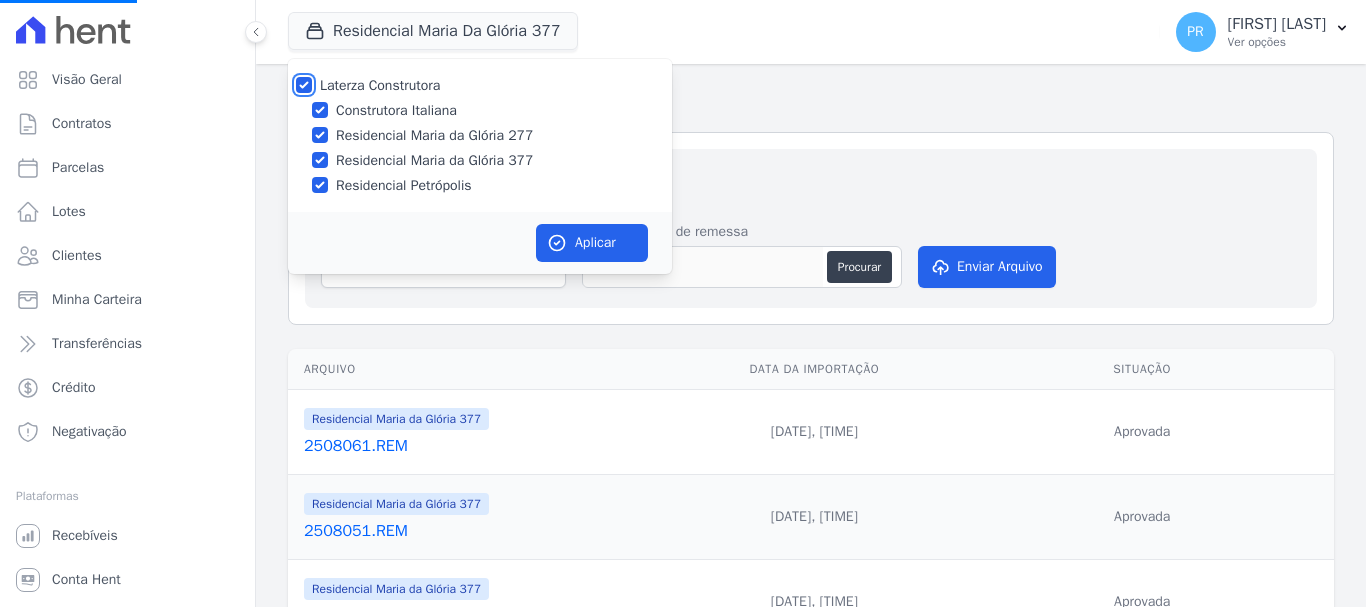 checkbox on "true" 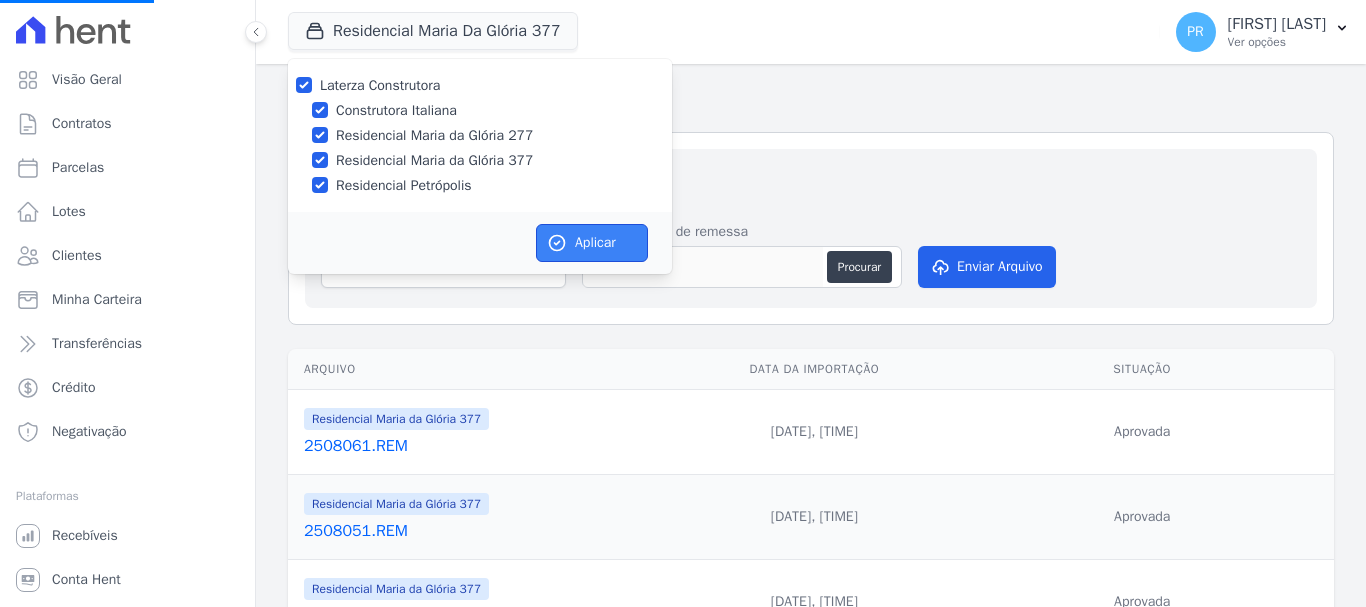 click on "Aplicar" at bounding box center [592, 243] 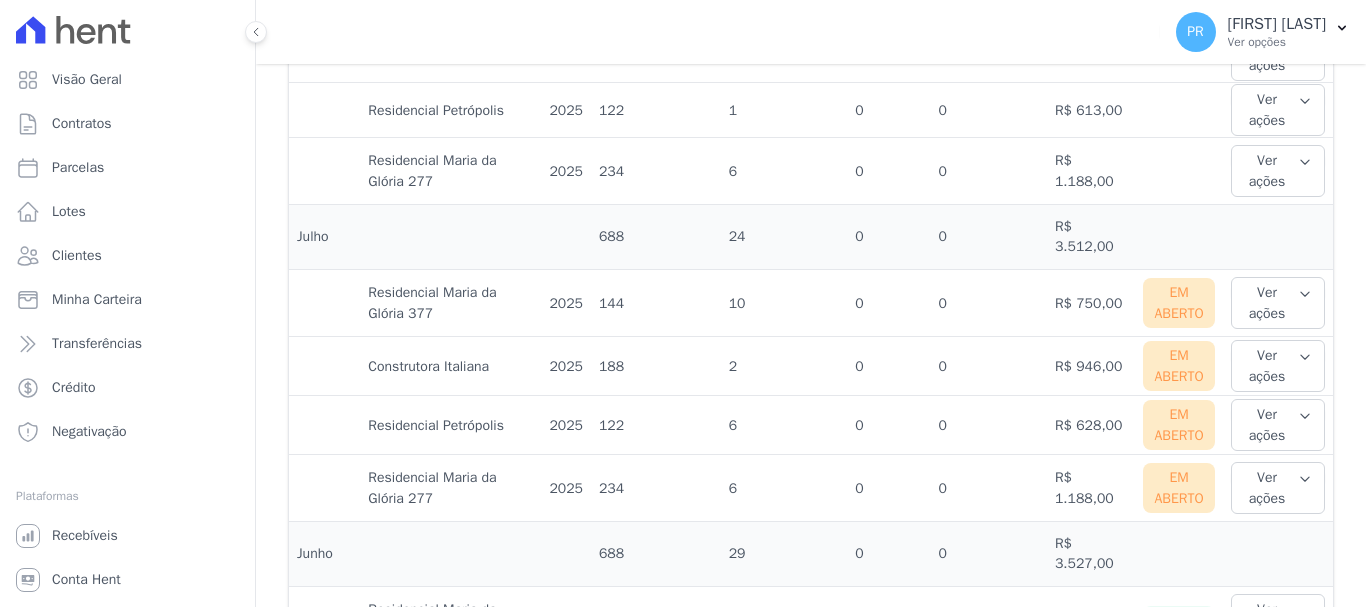 scroll, scrollTop: 1000, scrollLeft: 0, axis: vertical 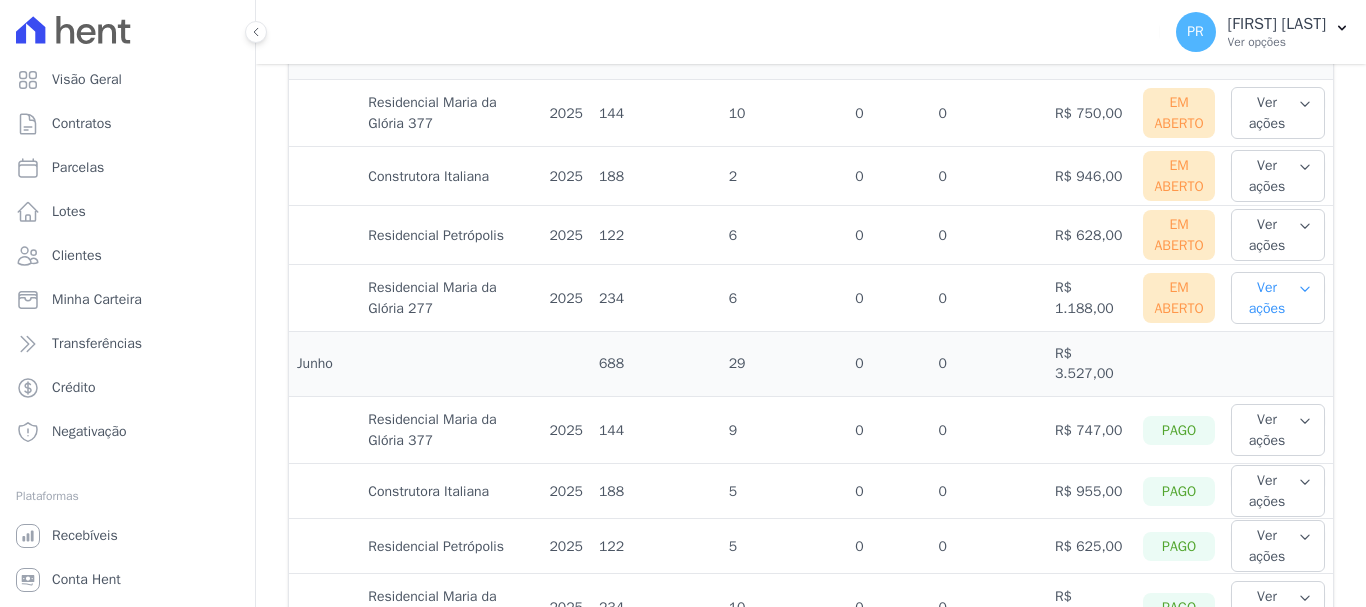 click on "Ver ações" at bounding box center [1278, 298] 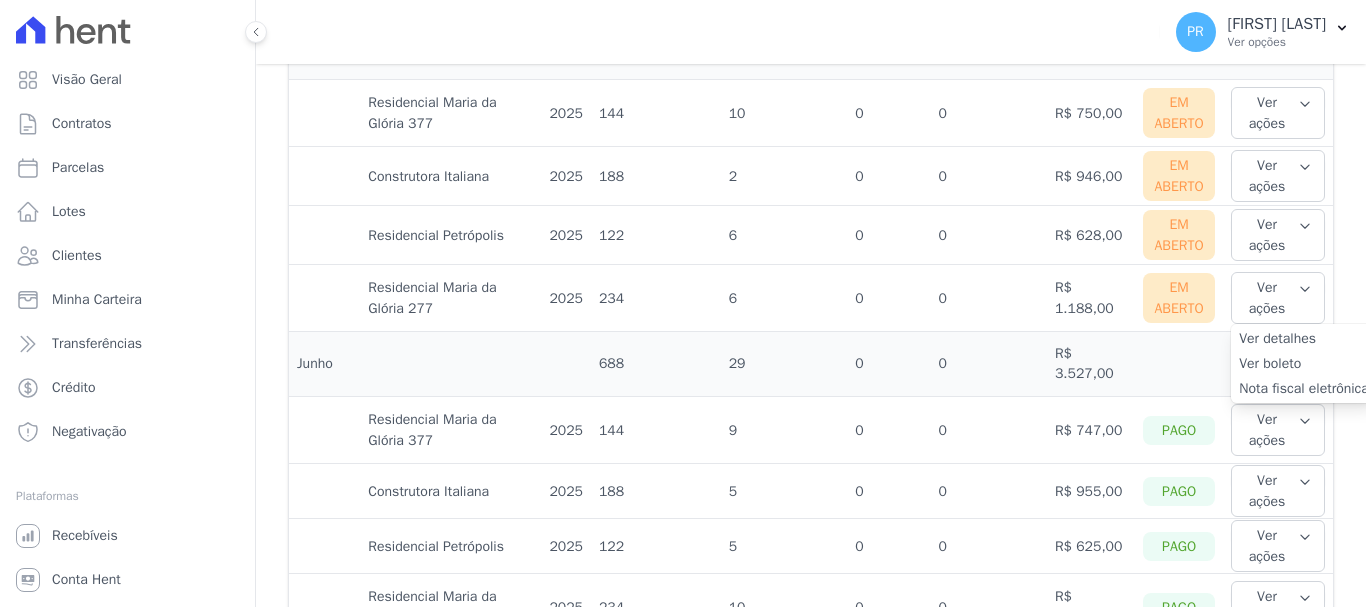 click on "Nota fiscal eletrônica" at bounding box center (1304, 388) 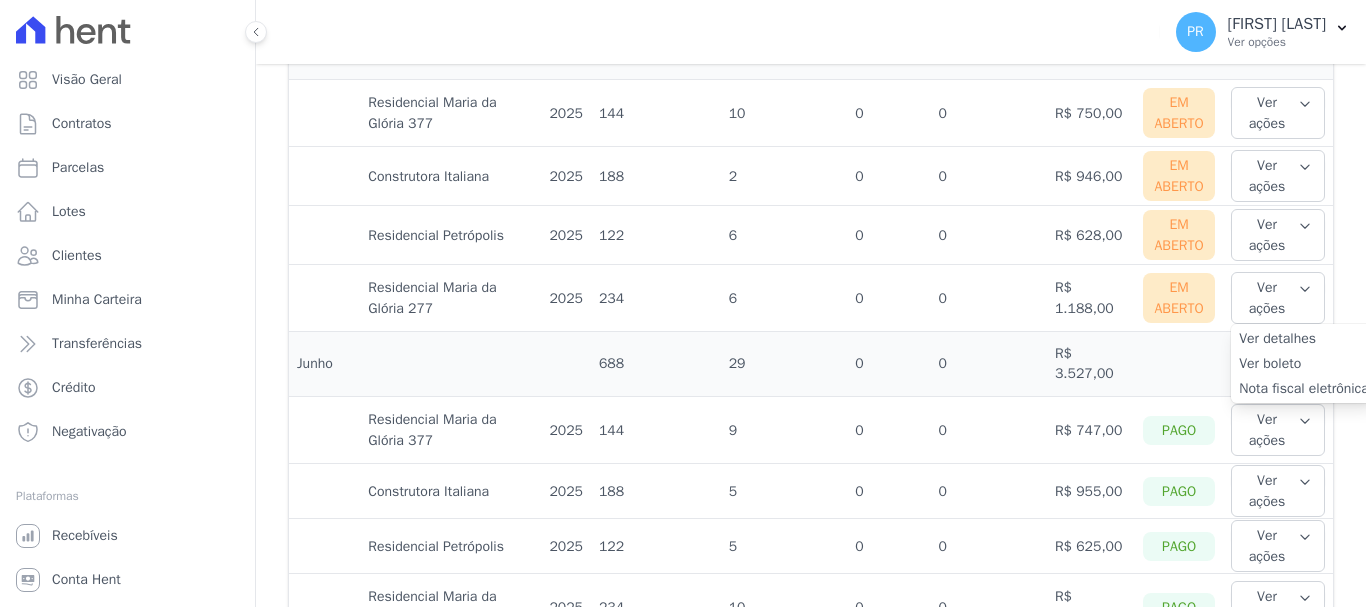 click on "Ver boleto" at bounding box center (1304, 363) 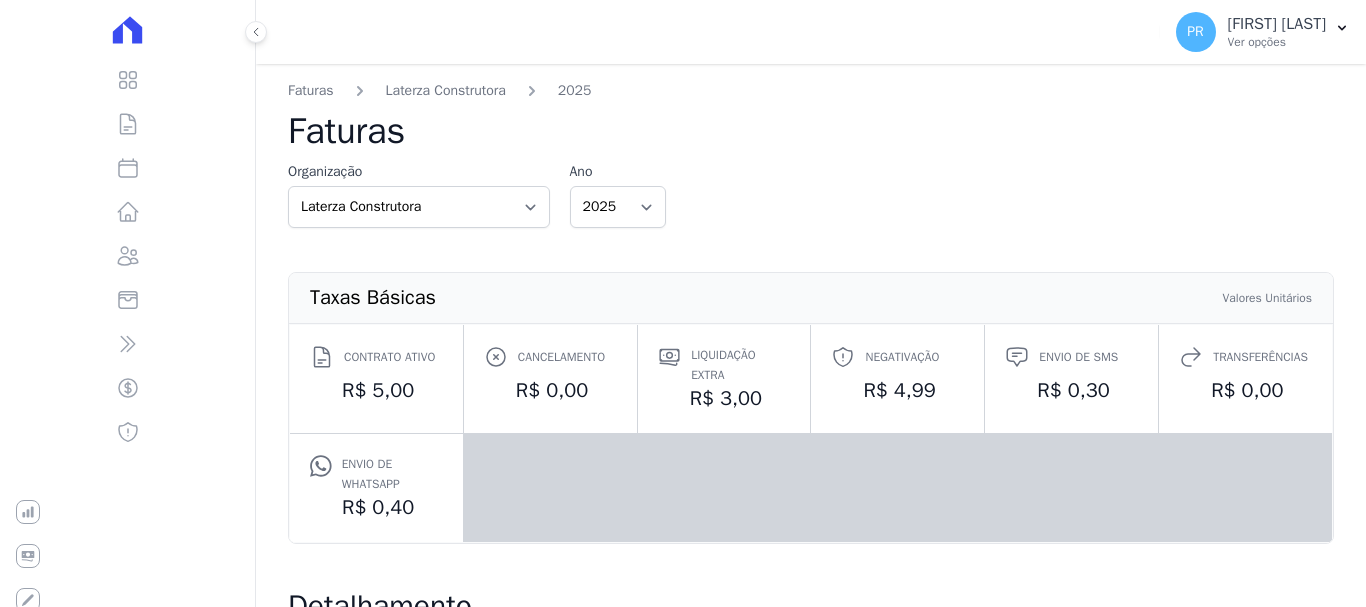 scroll, scrollTop: 0, scrollLeft: 0, axis: both 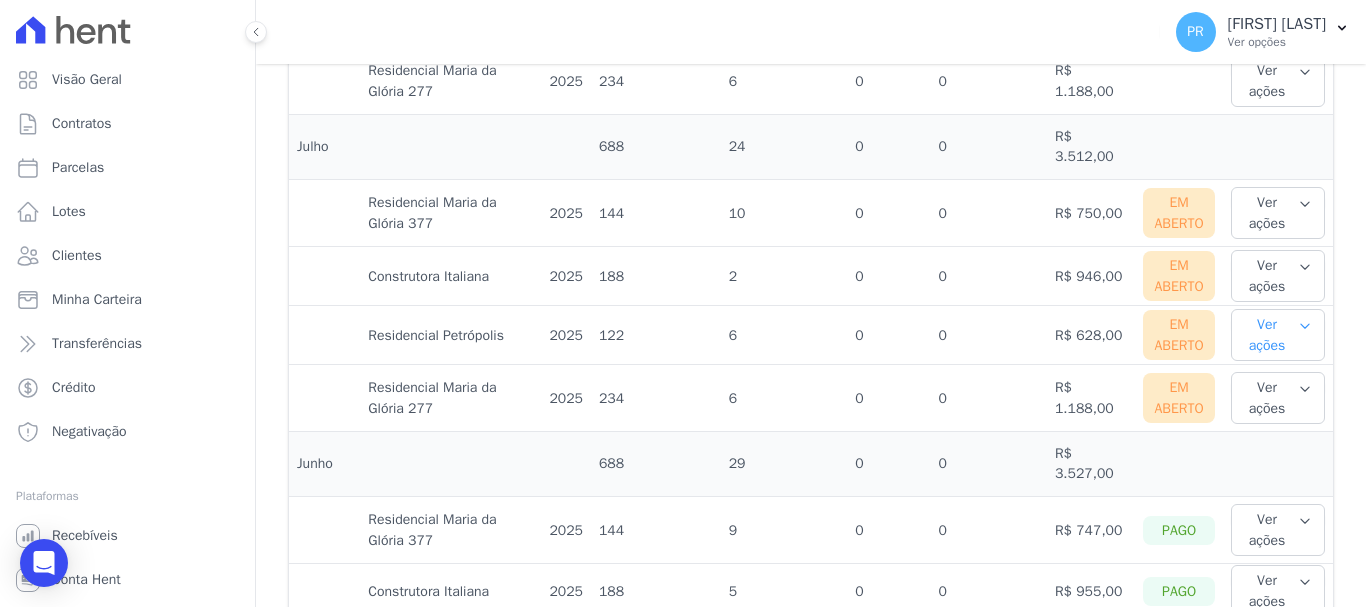 drag, startPoint x: 1294, startPoint y: 327, endPoint x: 1255, endPoint y: 411, distance: 92.61209 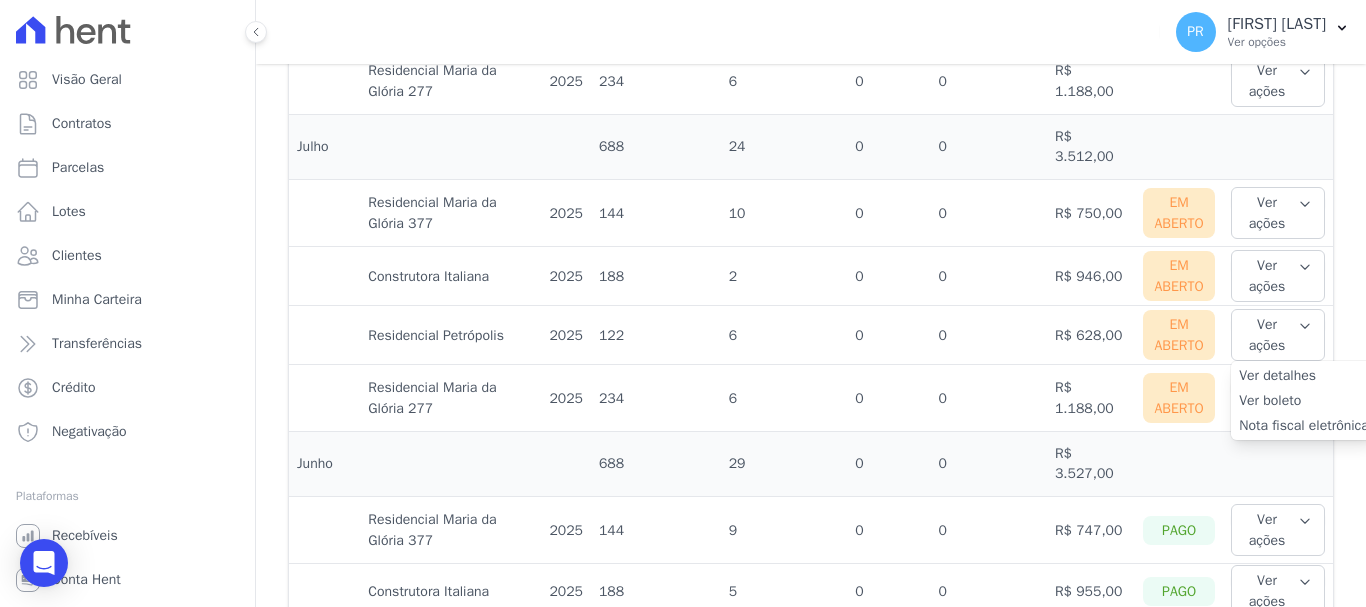 click on "Nota fiscal eletrônica" at bounding box center (1304, 425) 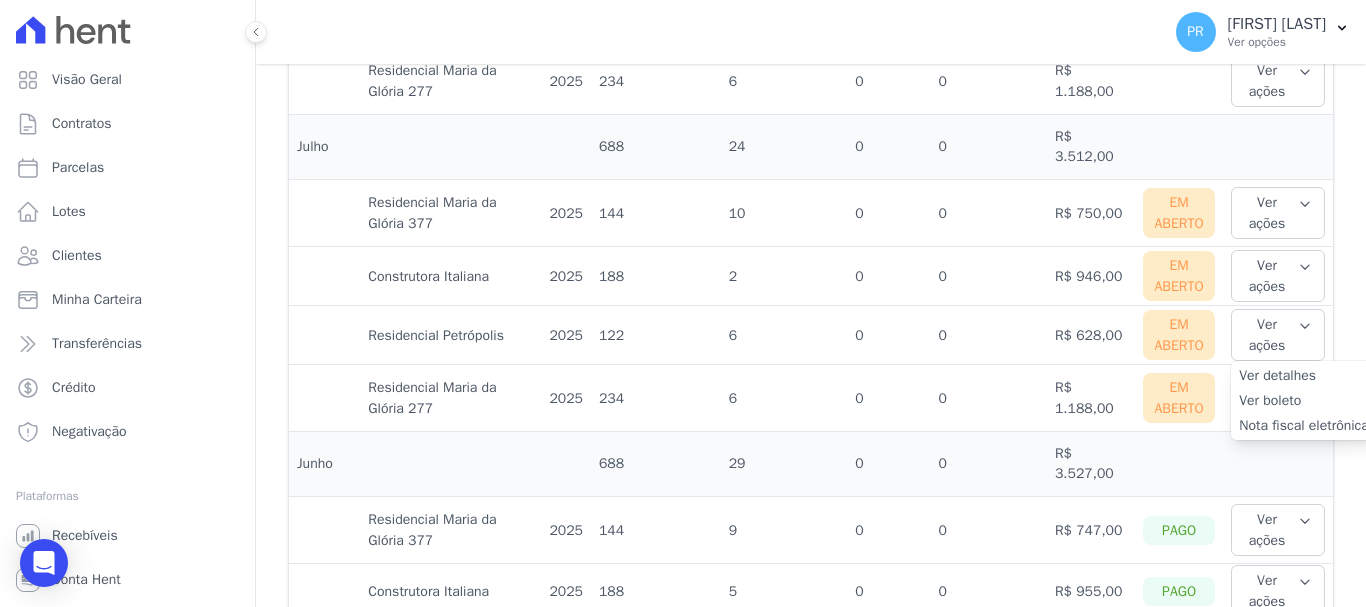 click on "Ver boleto" at bounding box center (1304, 400) 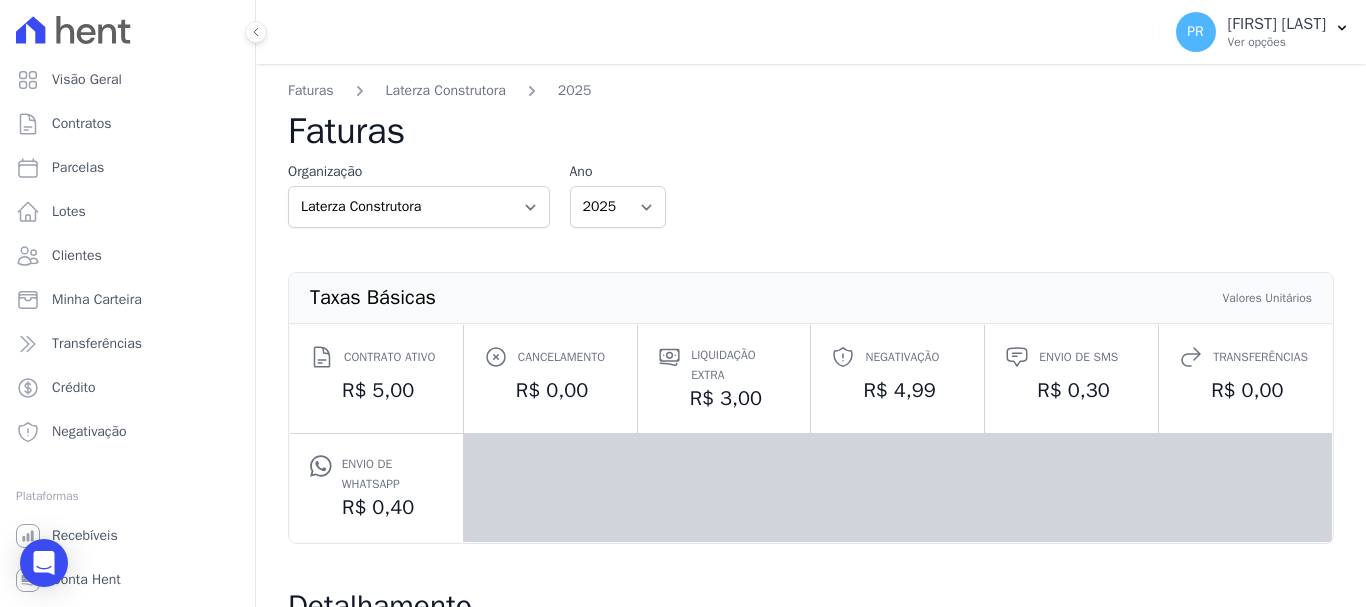 scroll, scrollTop: 0, scrollLeft: 0, axis: both 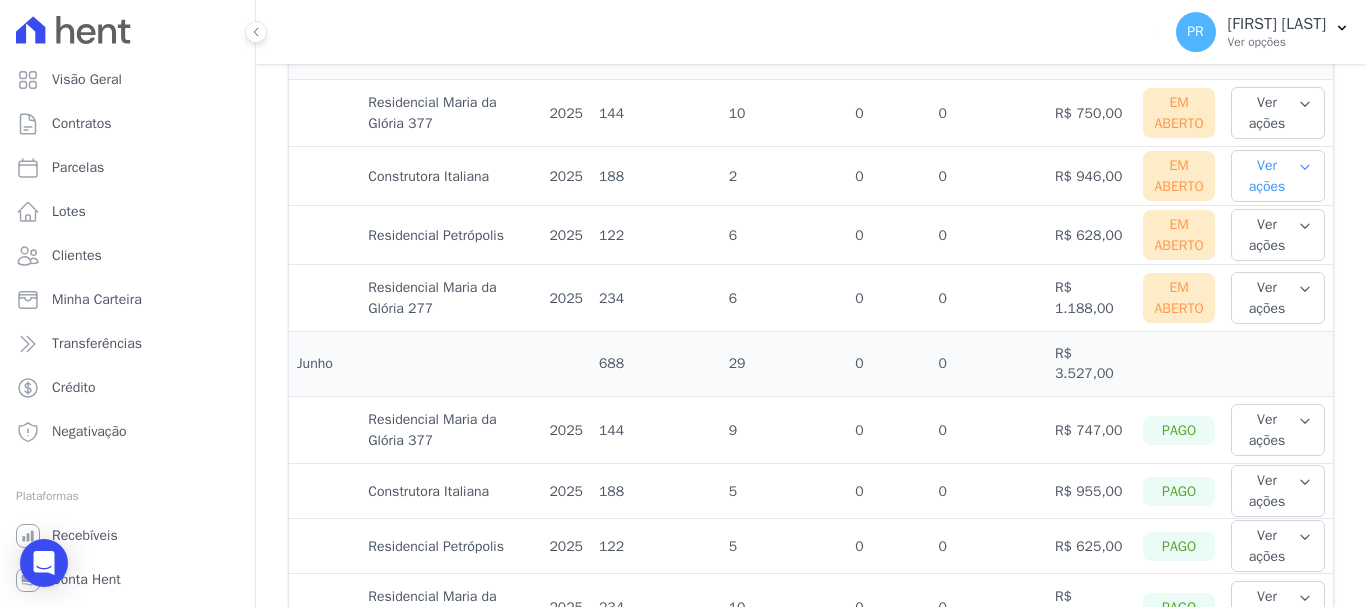 click 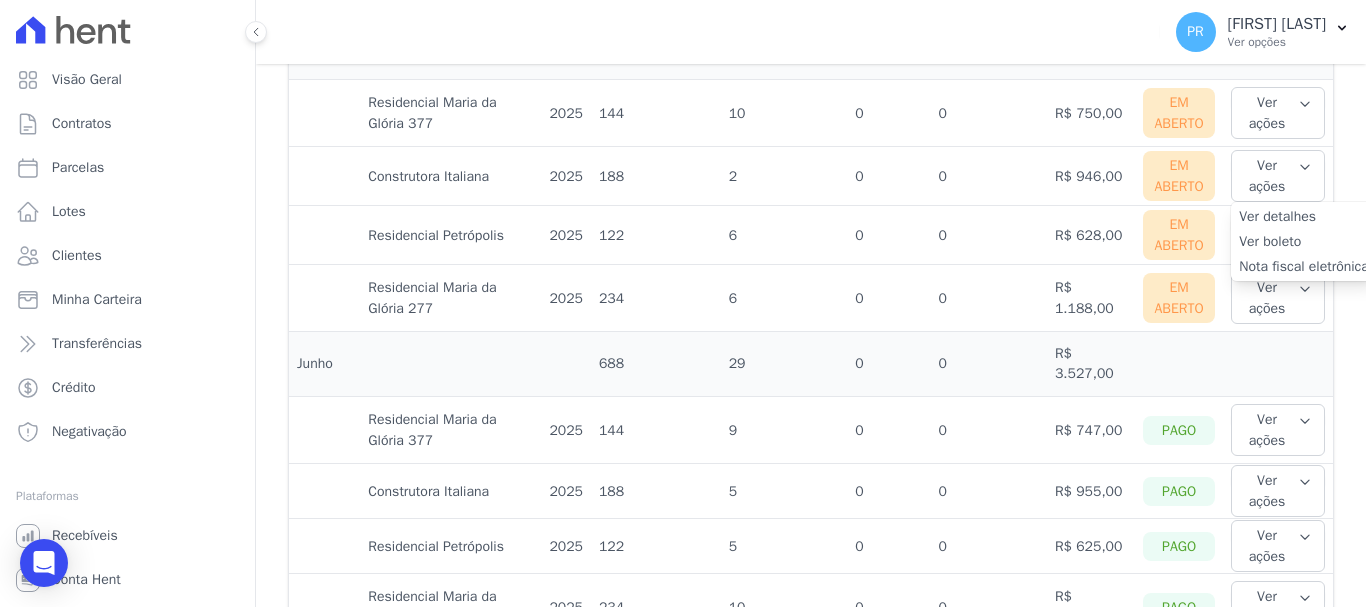click on "Nota fiscal eletrônica" at bounding box center (1304, 266) 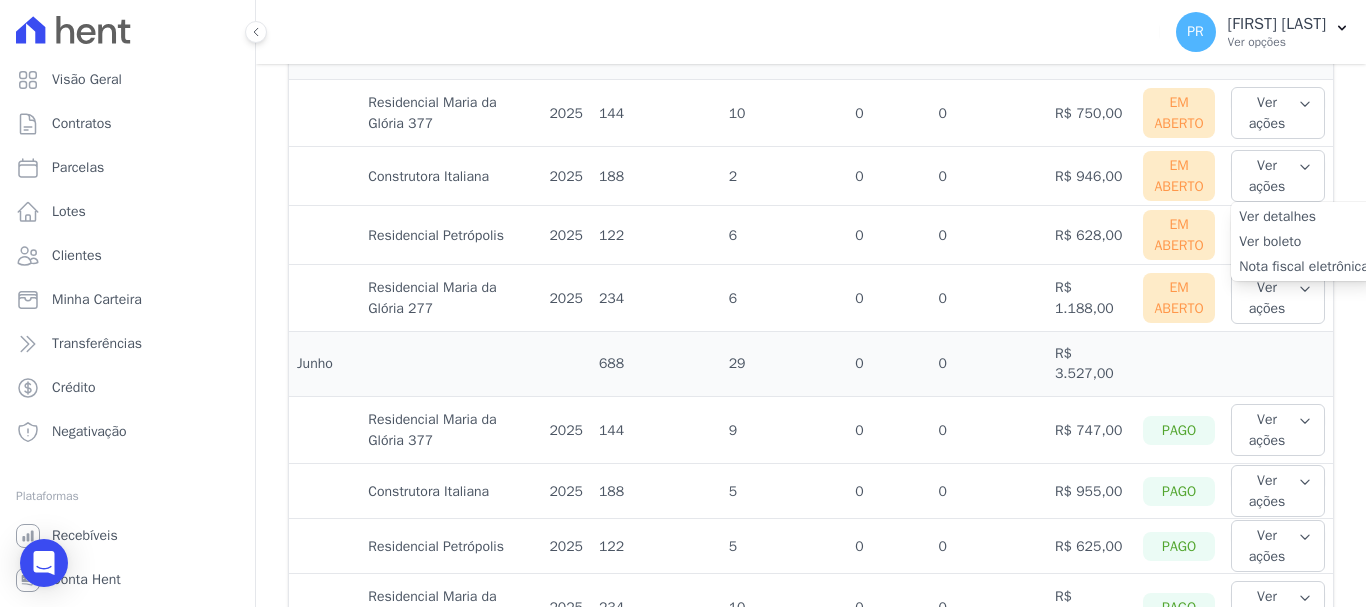 click on "Ver boleto" at bounding box center (1304, 241) 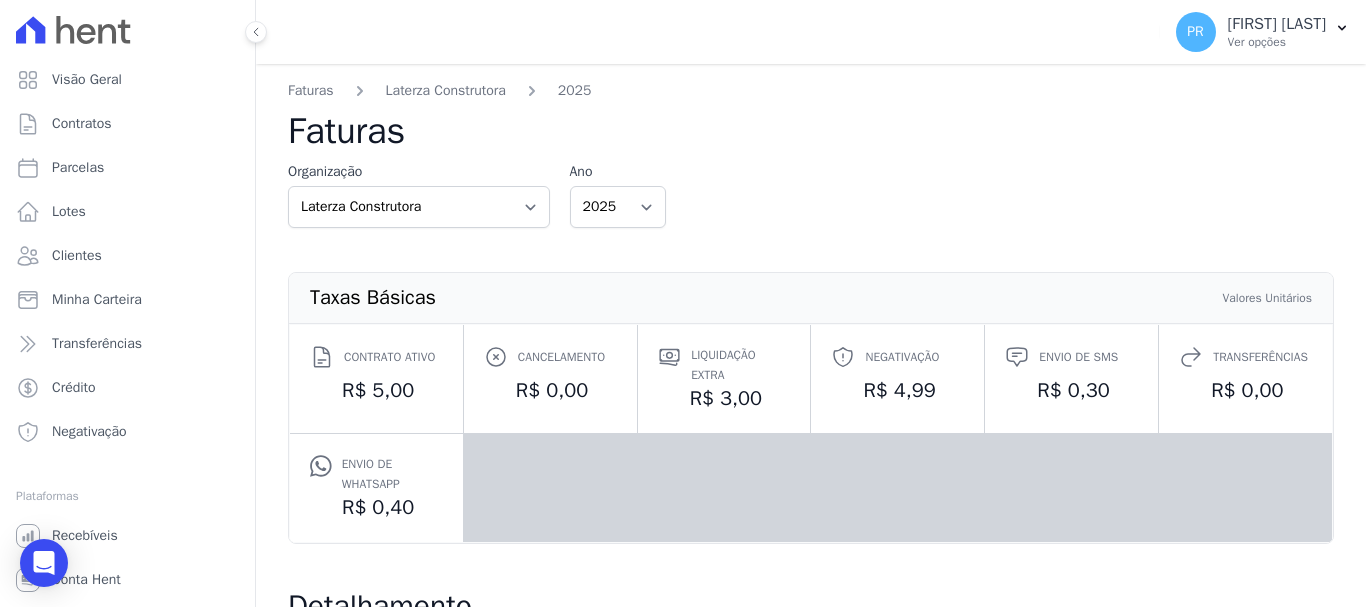 scroll, scrollTop: 0, scrollLeft: 0, axis: both 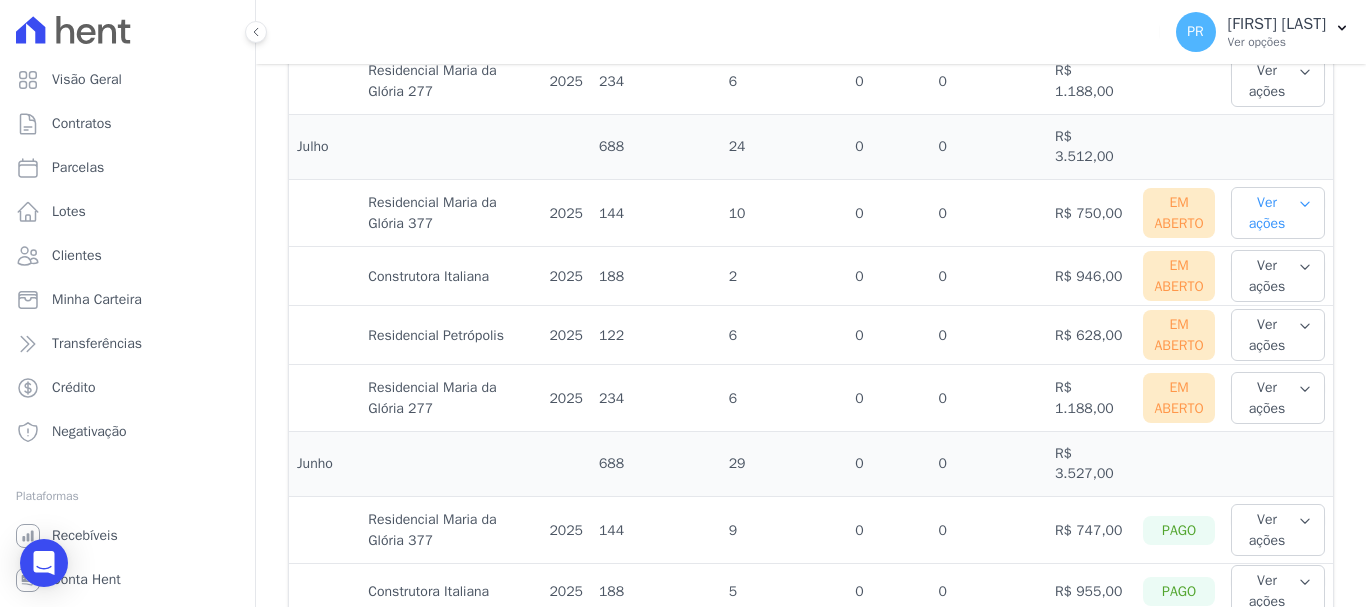 click 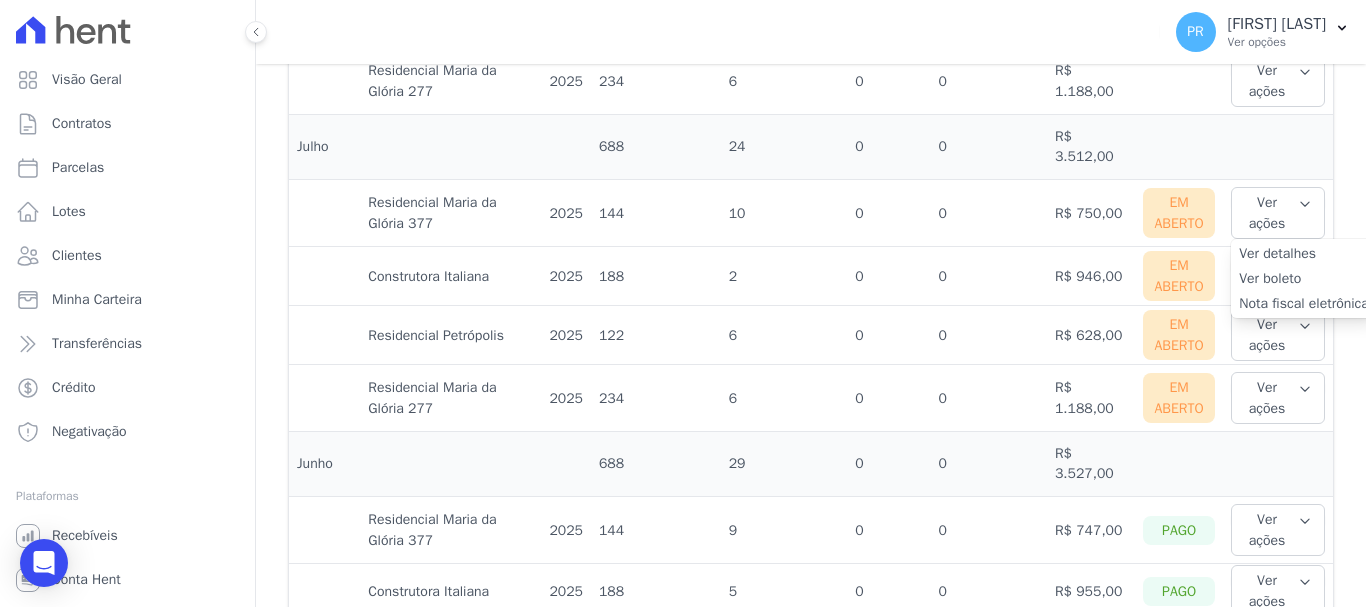 click on "Nota fiscal eletrônica" at bounding box center (1304, 303) 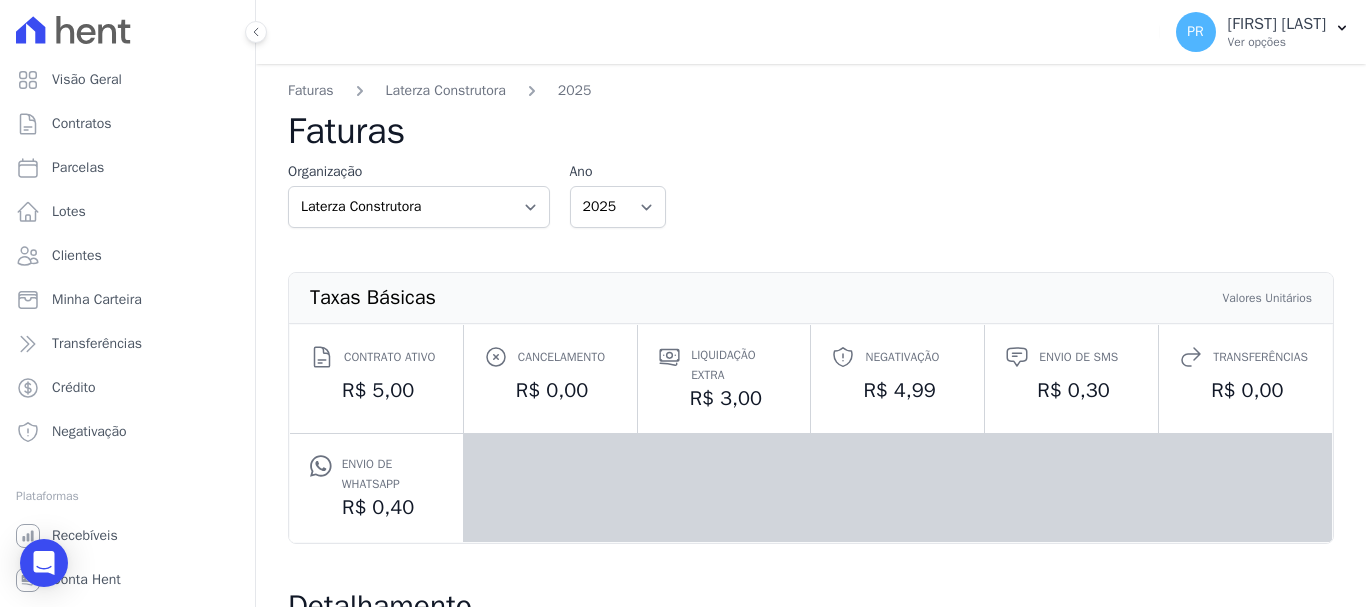 scroll, scrollTop: 0, scrollLeft: 0, axis: both 